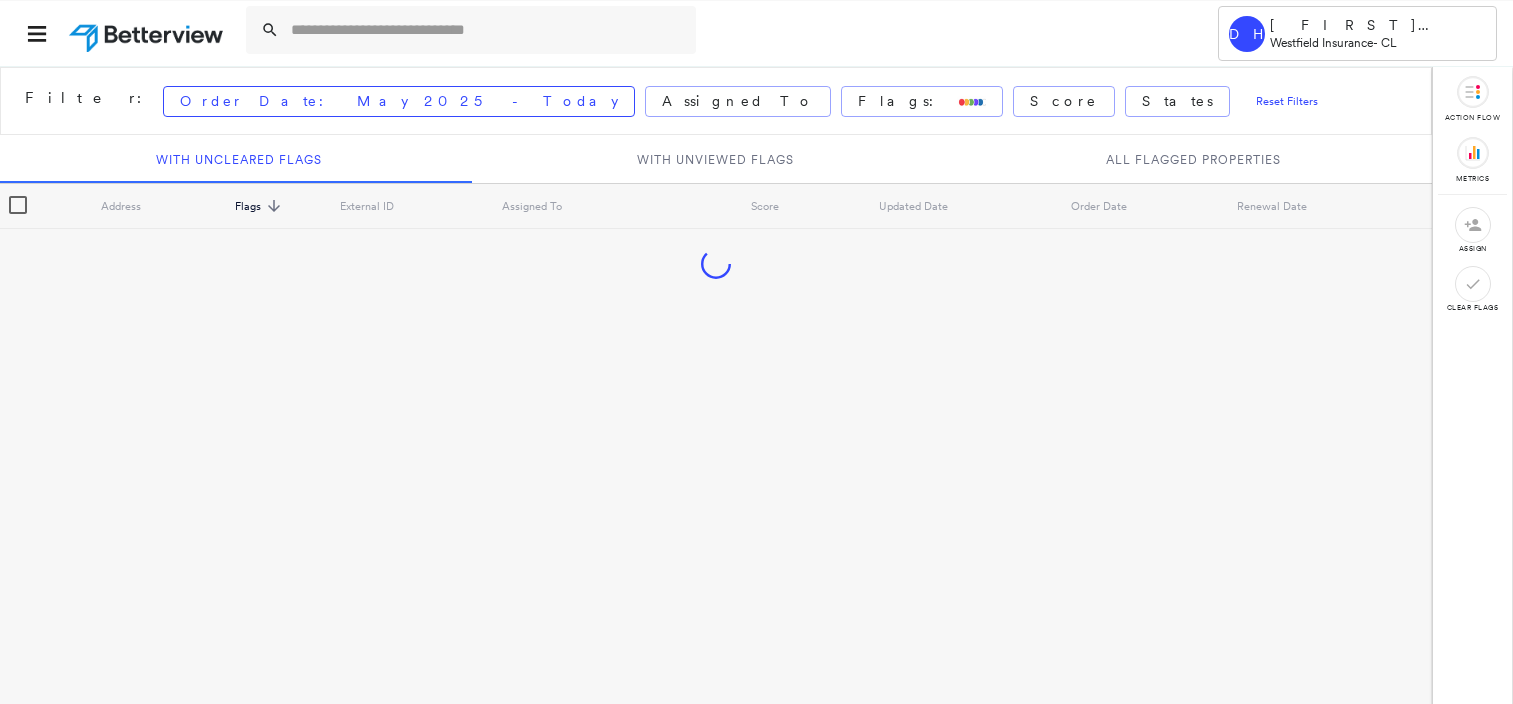scroll, scrollTop: 0, scrollLeft: 0, axis: both 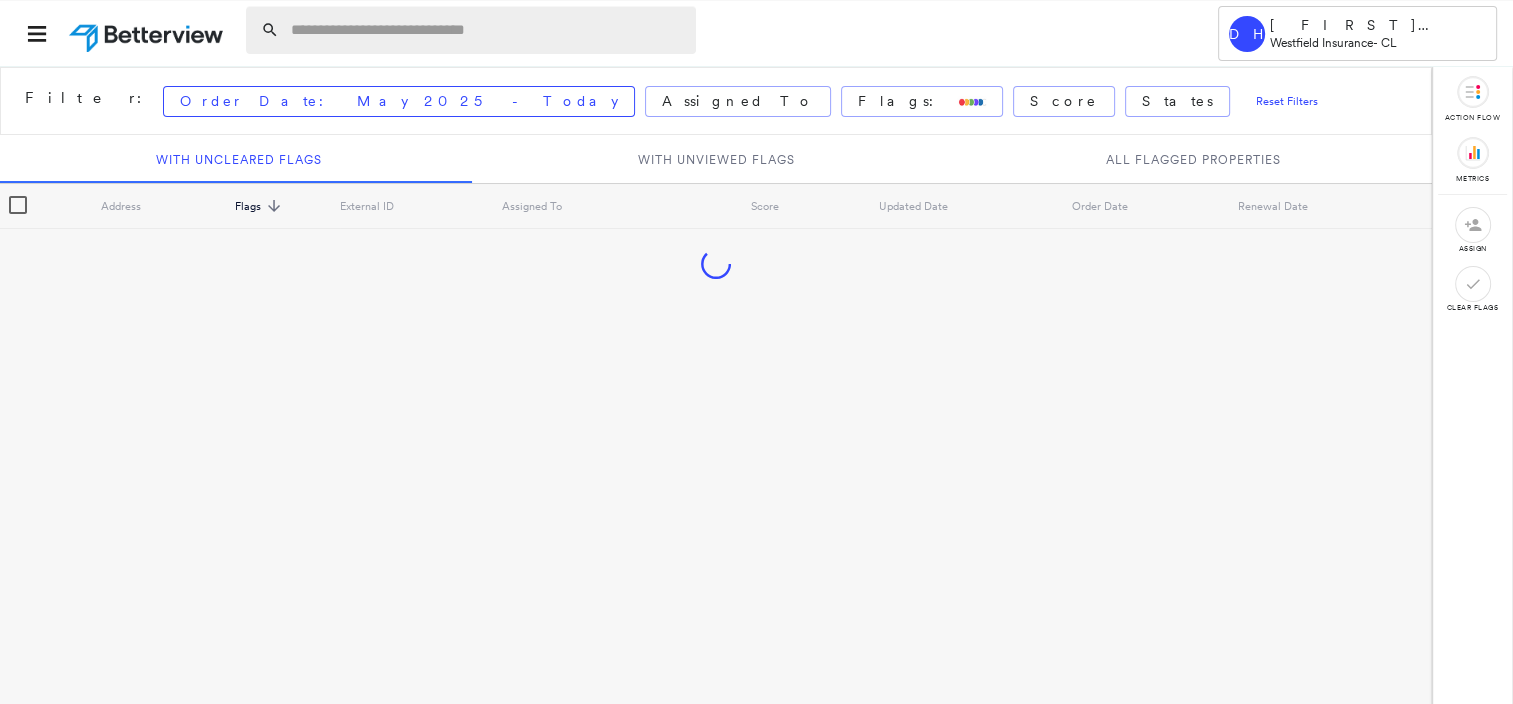 click at bounding box center (487, 30) 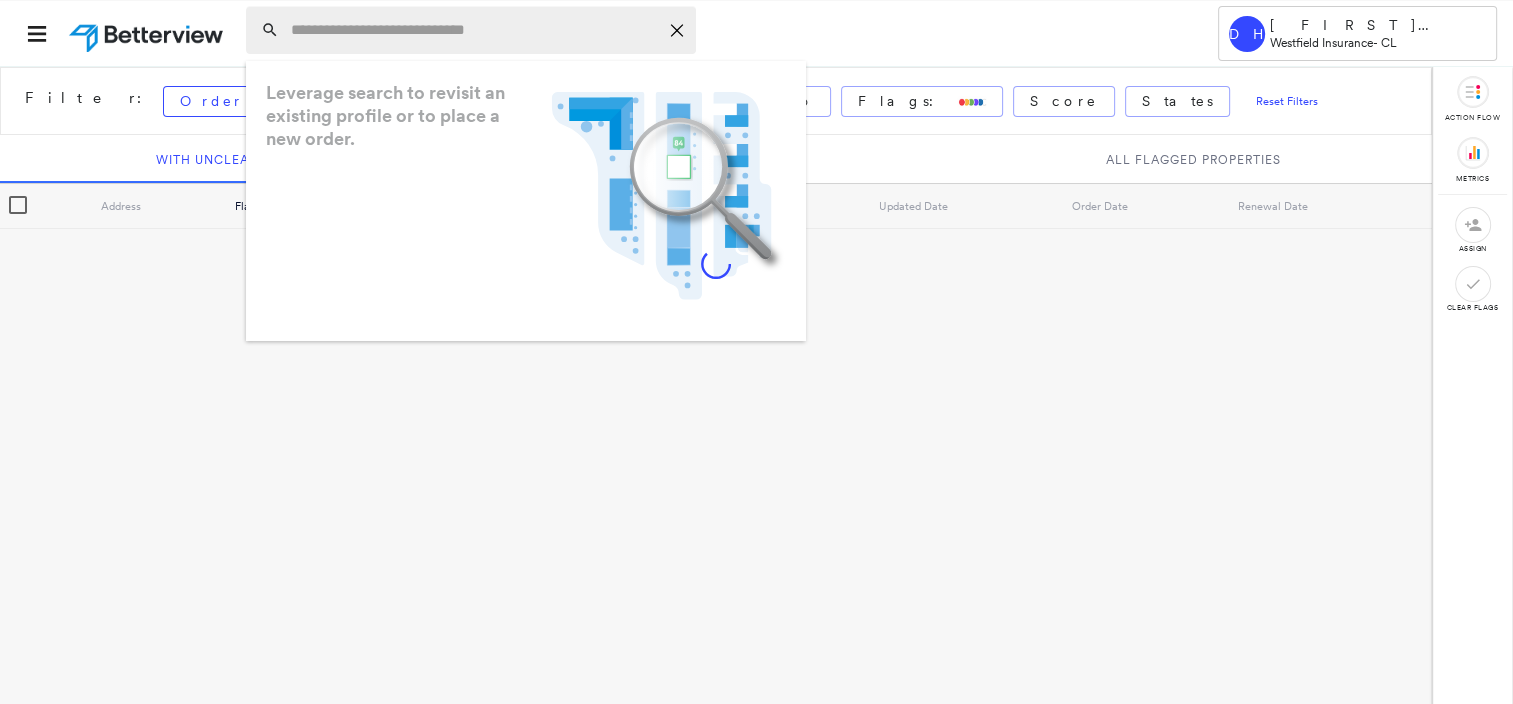 paste on "**********" 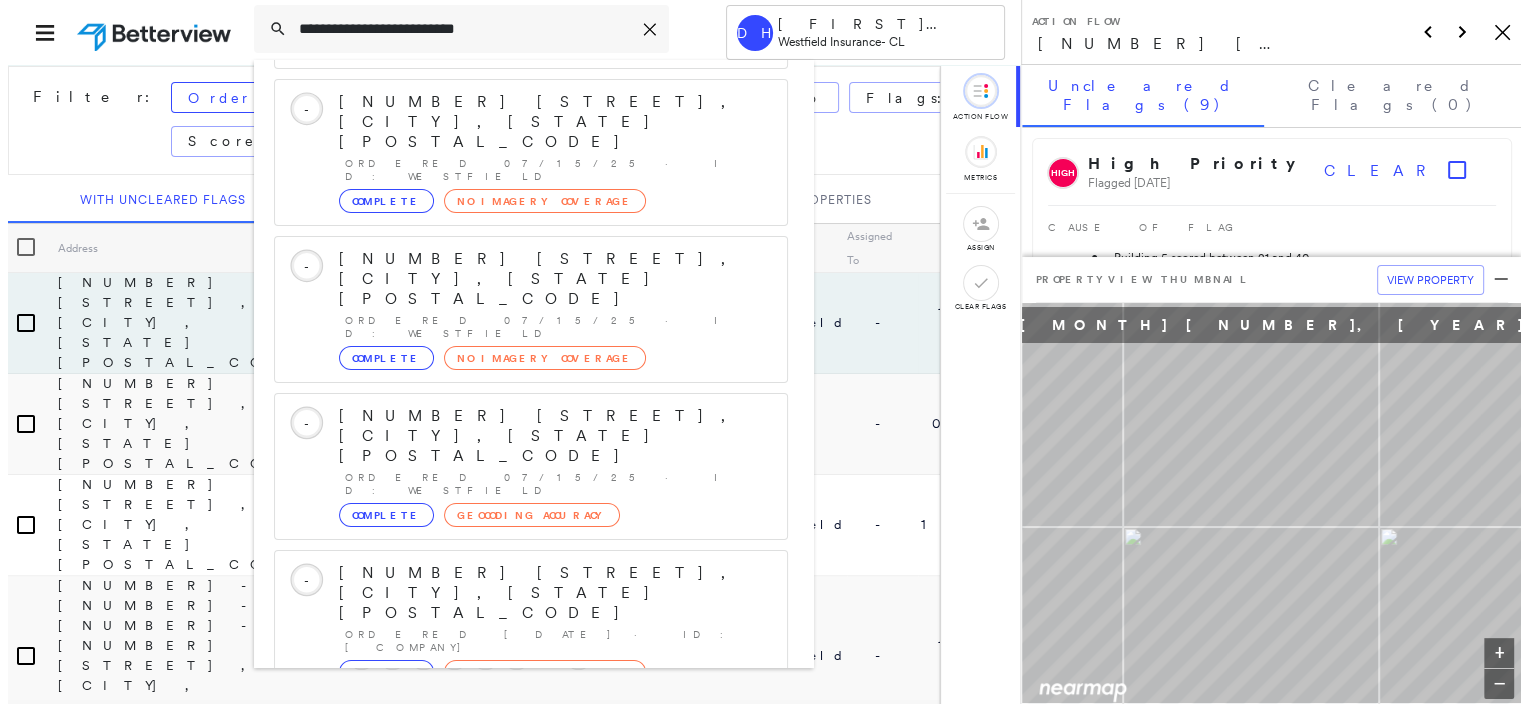 scroll, scrollTop: 242, scrollLeft: 0, axis: vertical 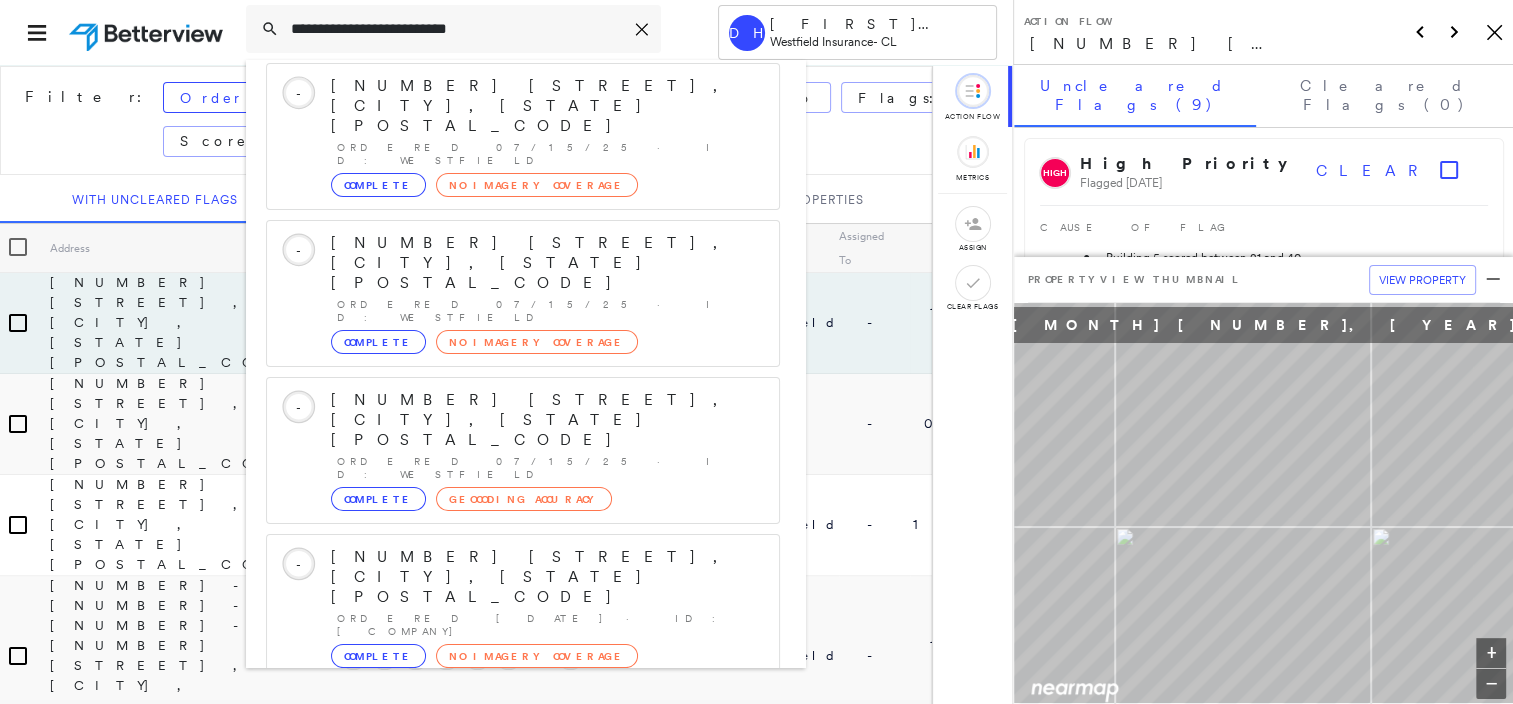 type on "**********" 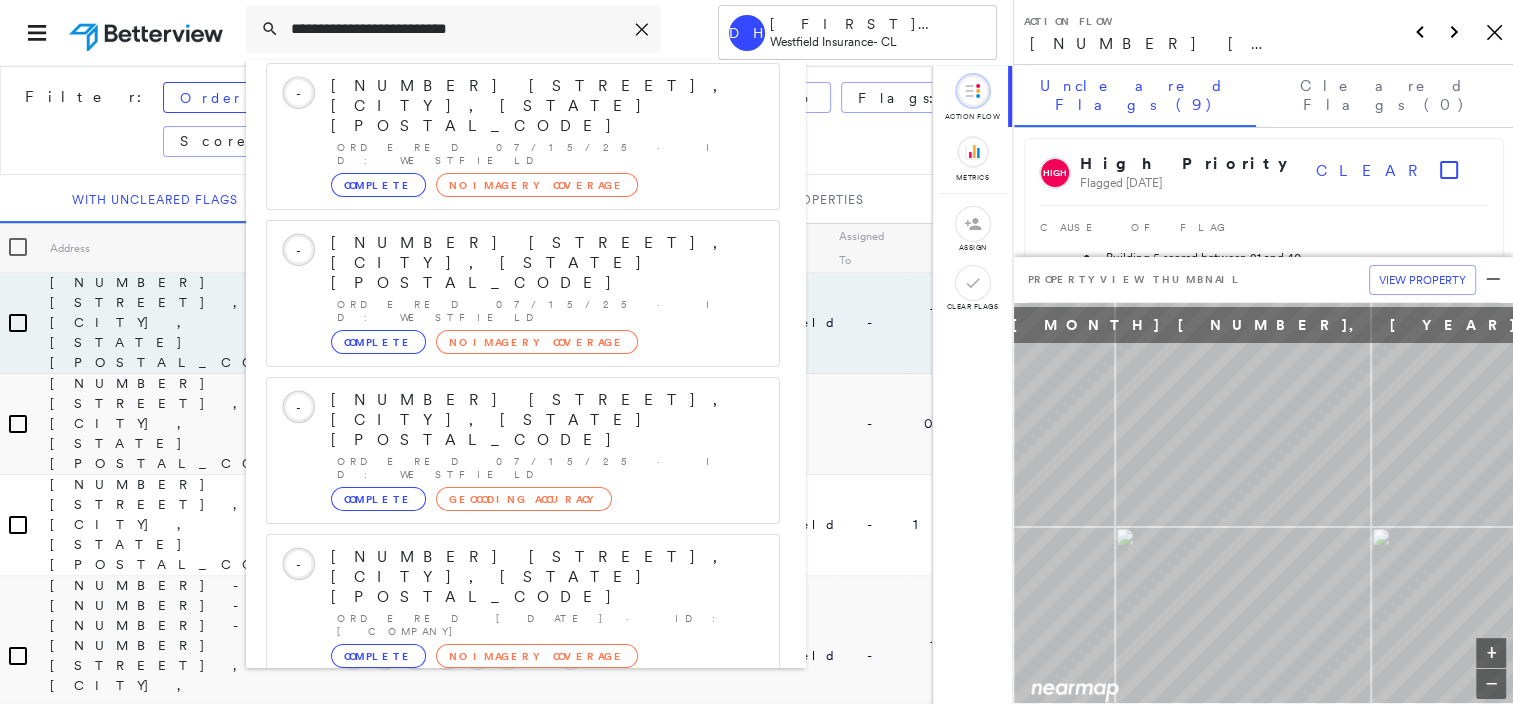 click on "[NUMBER] [STREET], [CITY], [STATE] [POSTAL_CODE]" at bounding box center [501, 869] 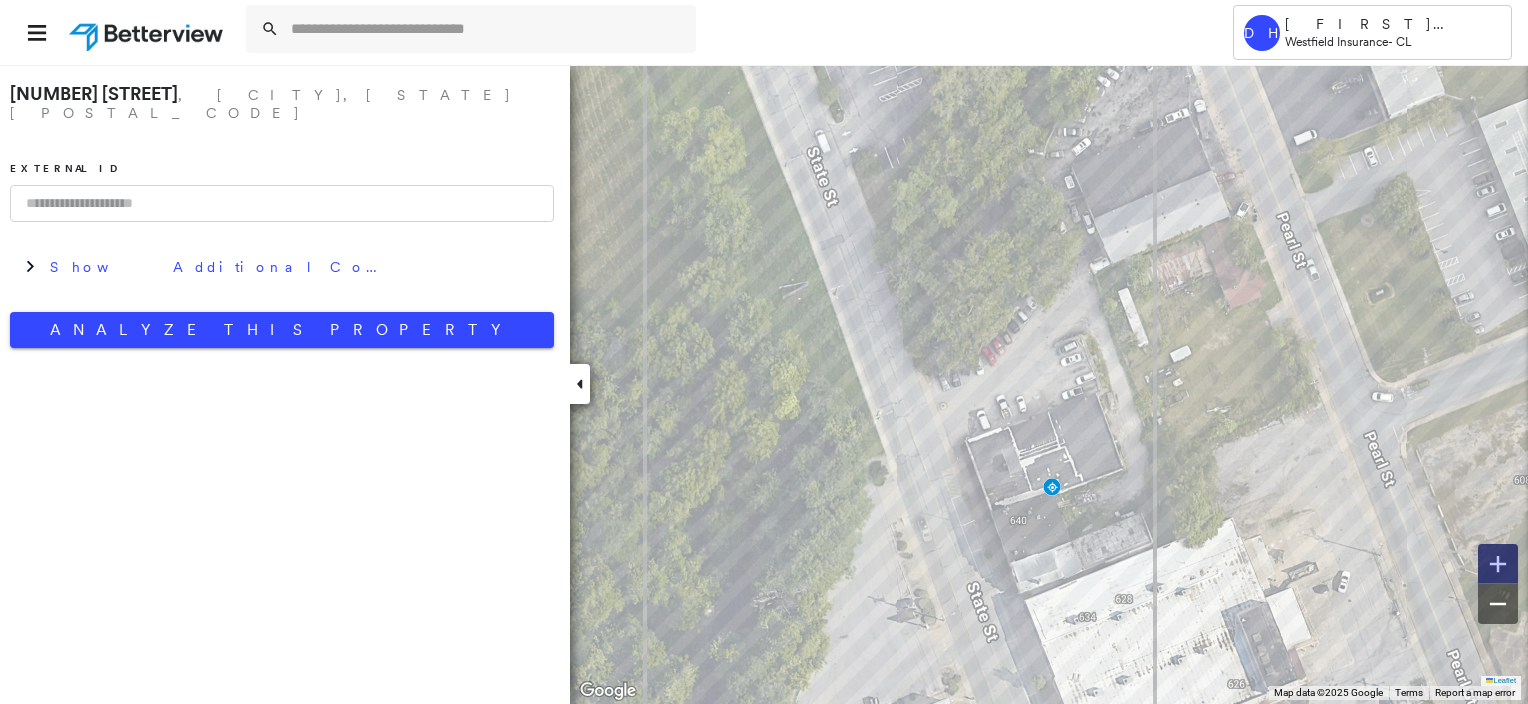 click 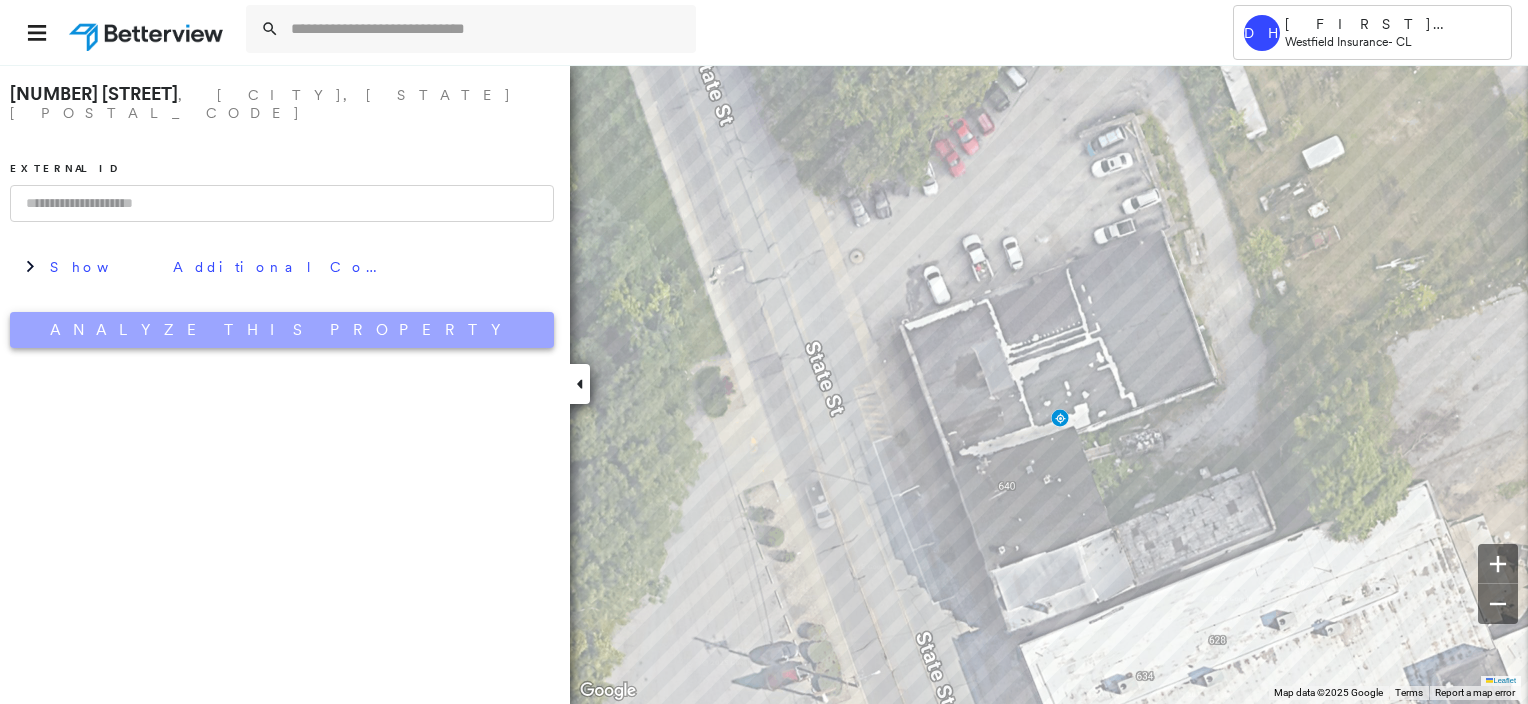 click on "Analyze This Property" at bounding box center [282, 330] 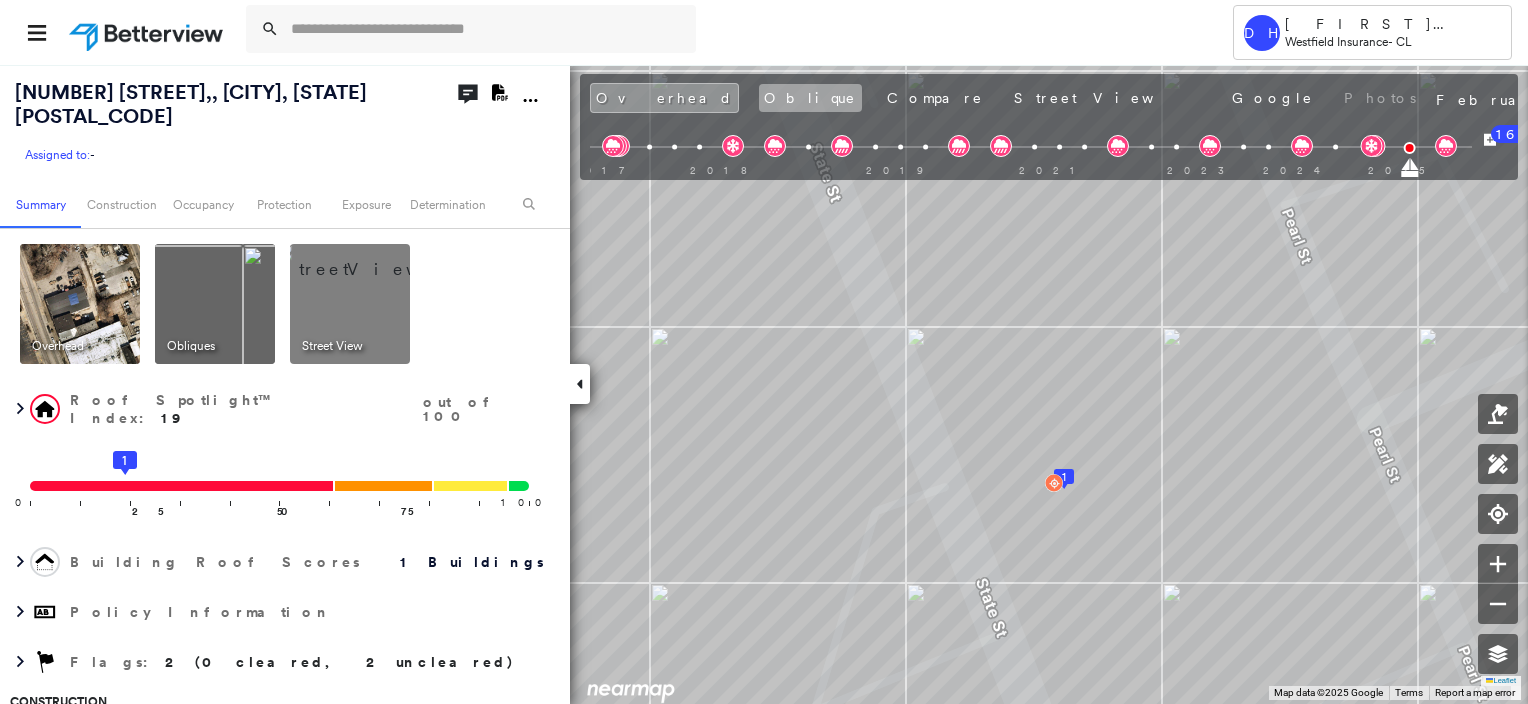 click on "Oblique" at bounding box center [810, 98] 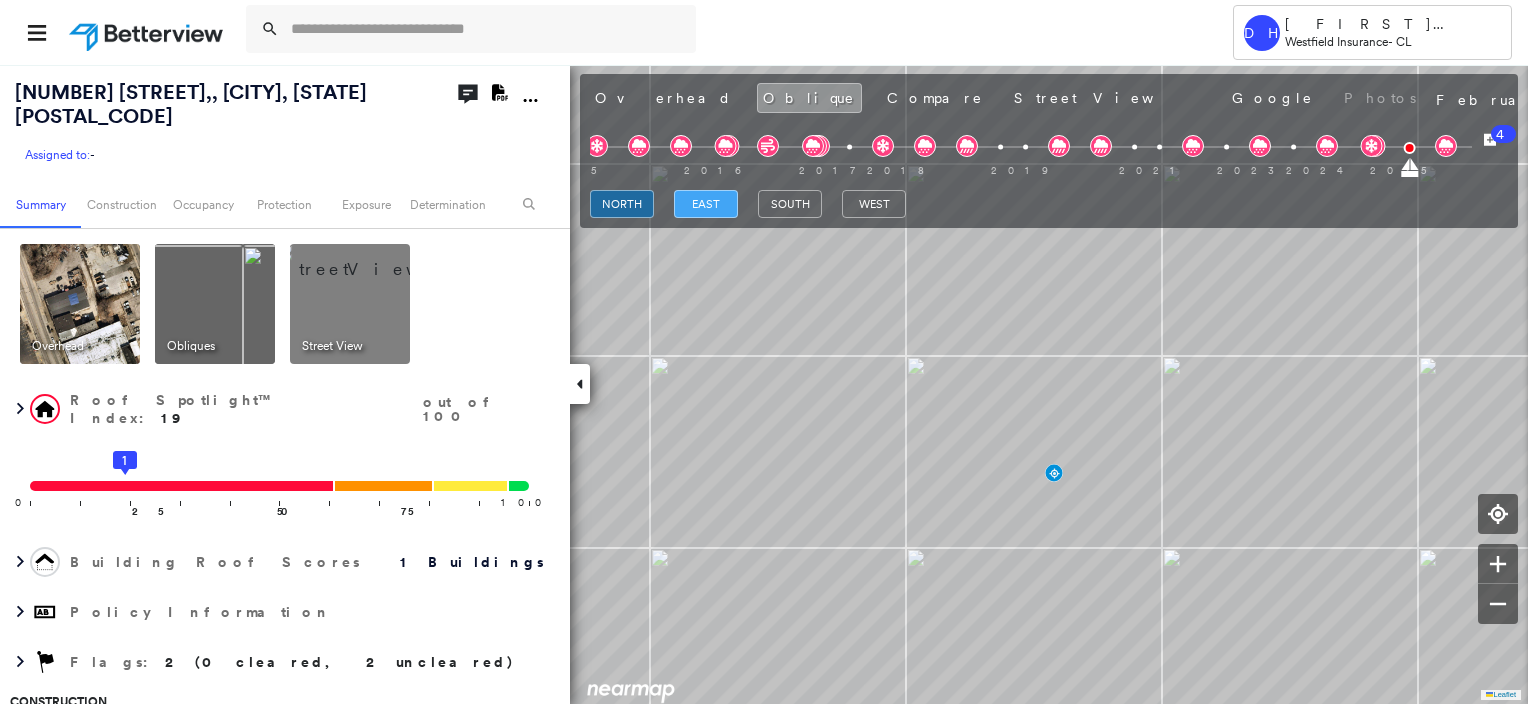 click on "east" at bounding box center (706, 204) 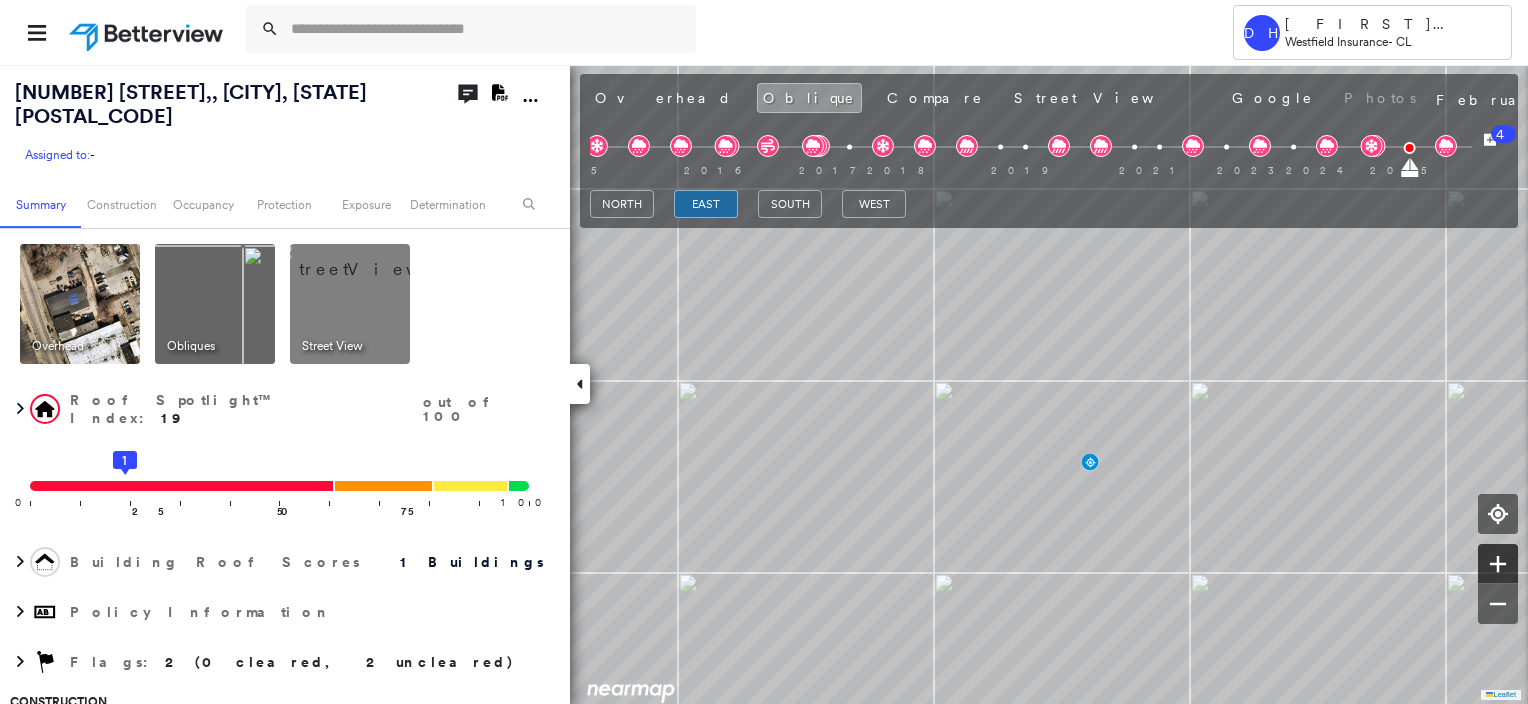 click 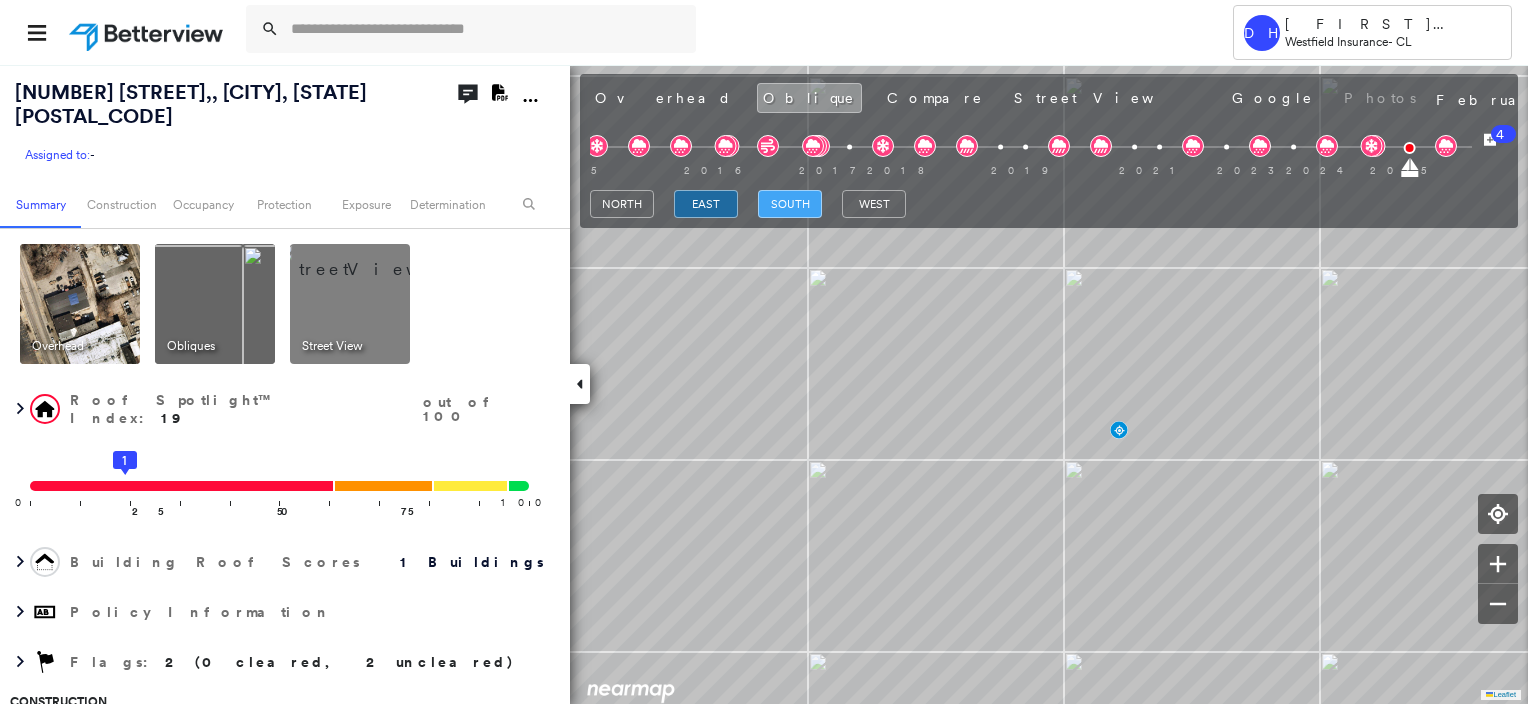 click on "south" at bounding box center [790, 204] 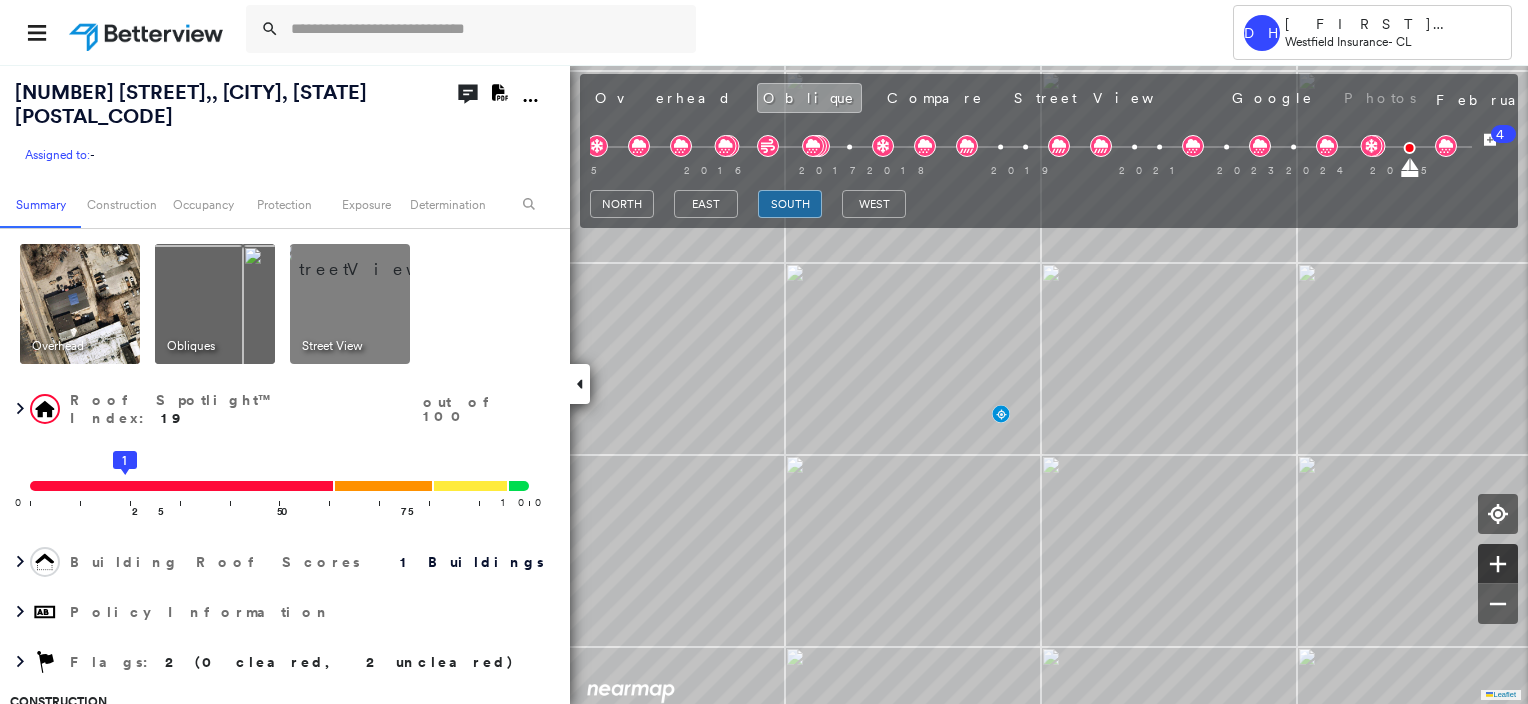 click at bounding box center [1498, 564] 